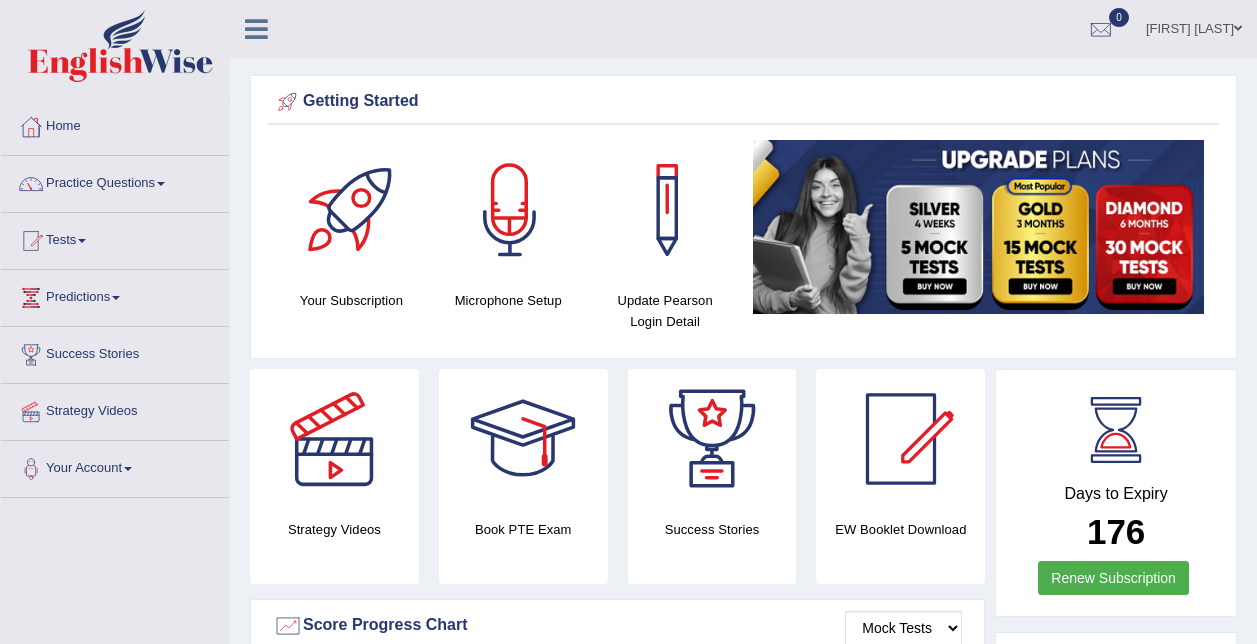 scroll, scrollTop: 1400, scrollLeft: 0, axis: vertical 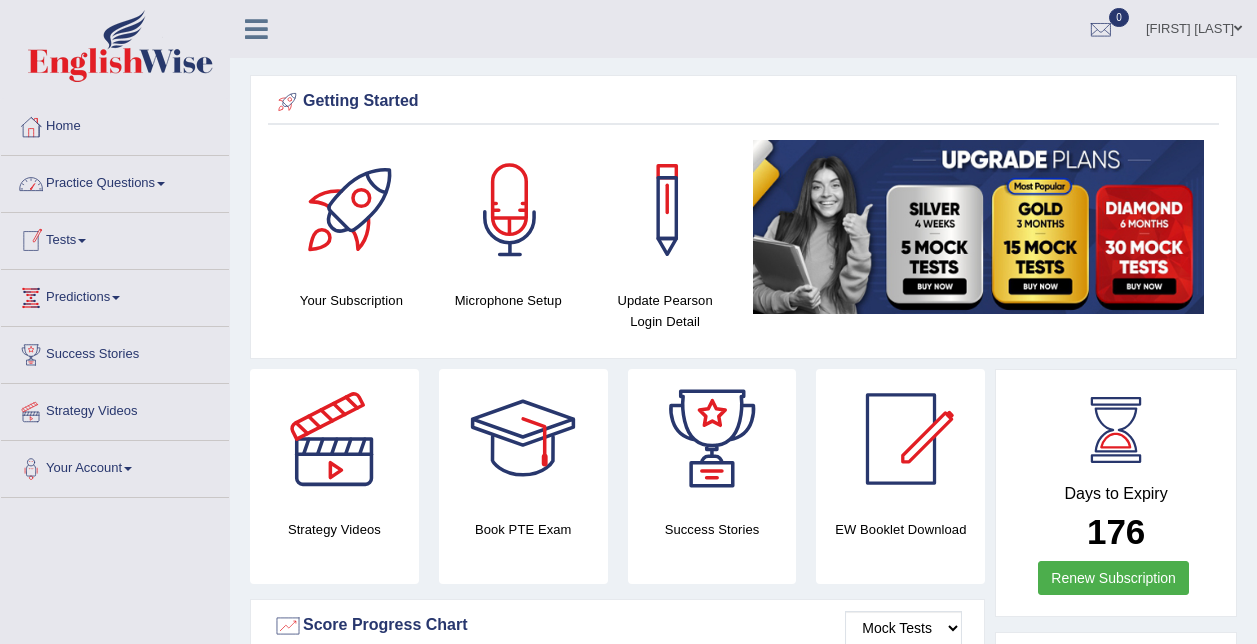 click at bounding box center (82, 241) 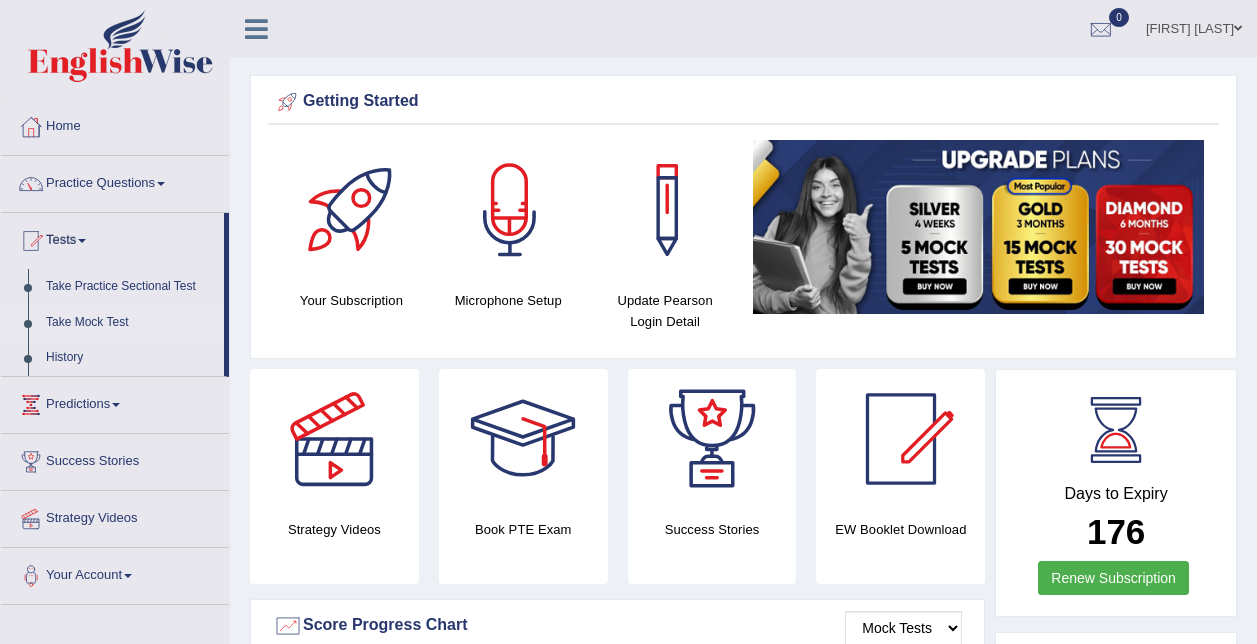 click on "Take Mock Test" at bounding box center [130, 323] 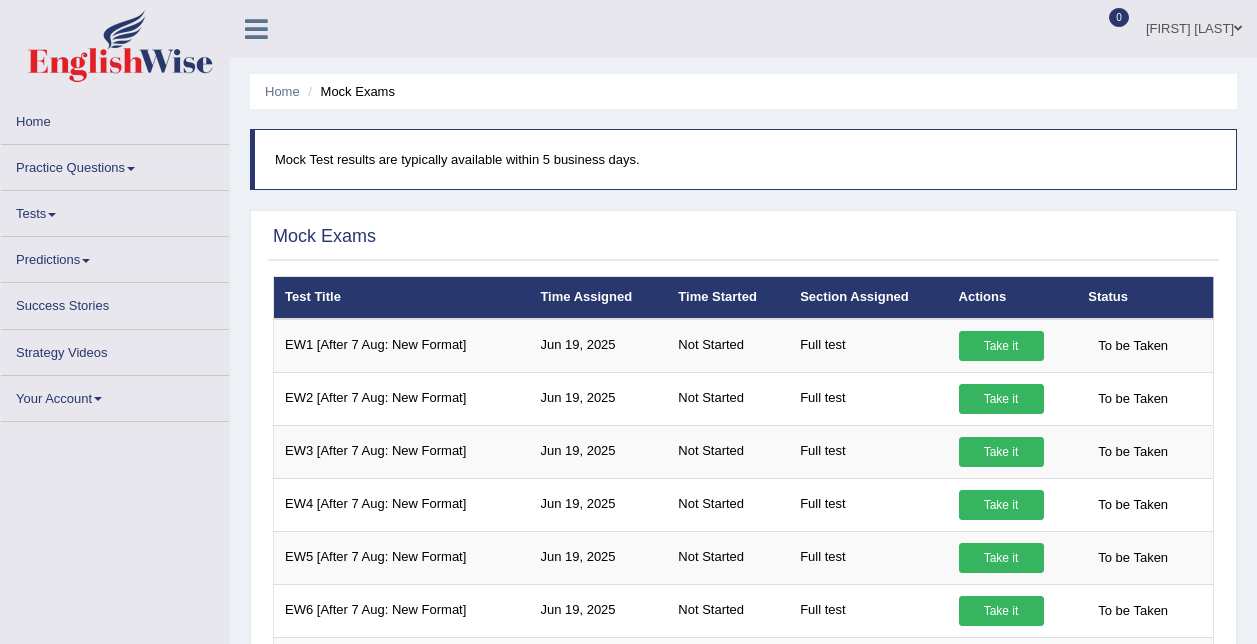 scroll, scrollTop: 0, scrollLeft: 0, axis: both 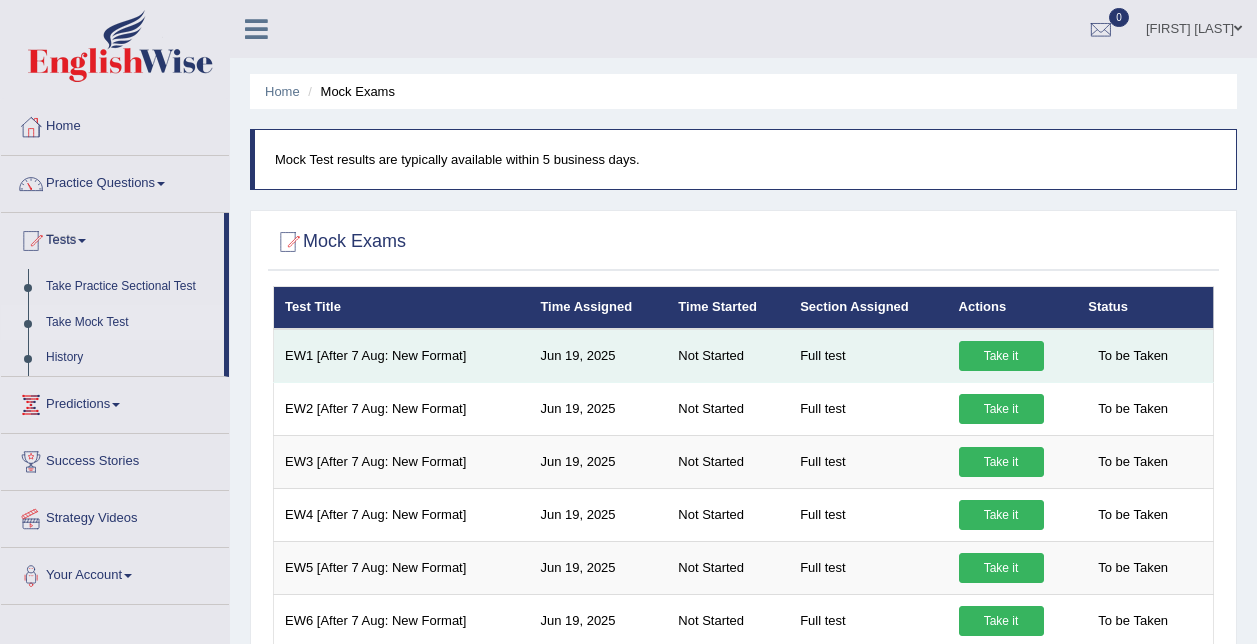 click on "Take it" at bounding box center (1001, 356) 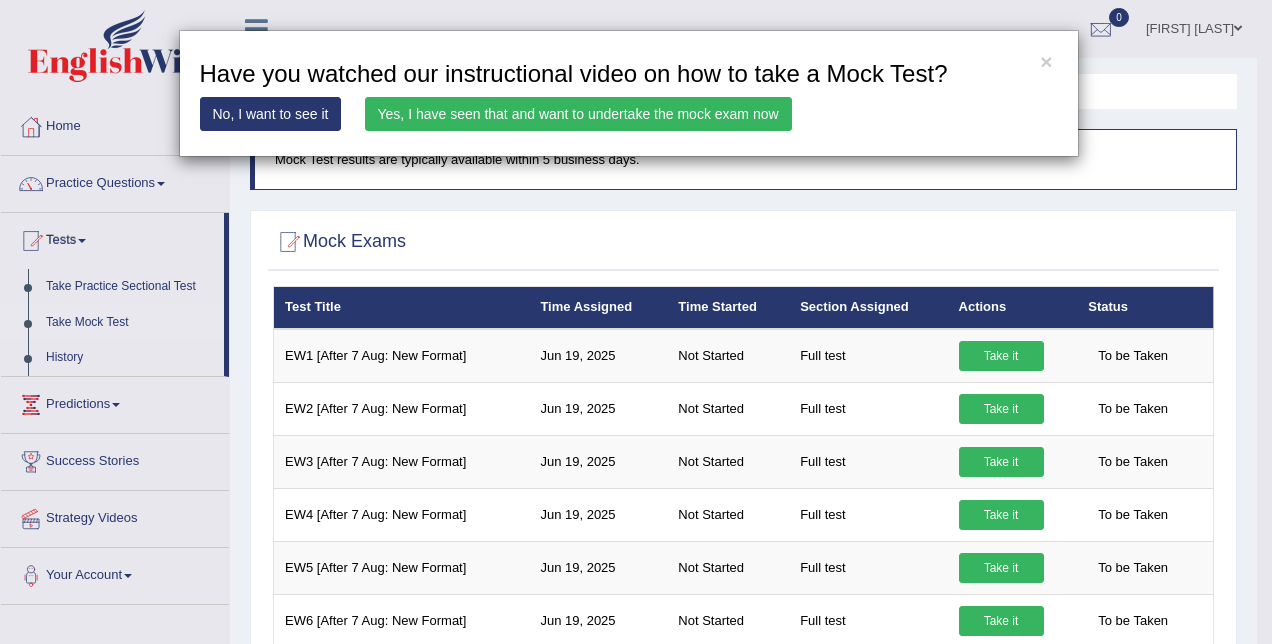 click on "Yes, I have seen that and want to undertake the mock exam now" at bounding box center (578, 114) 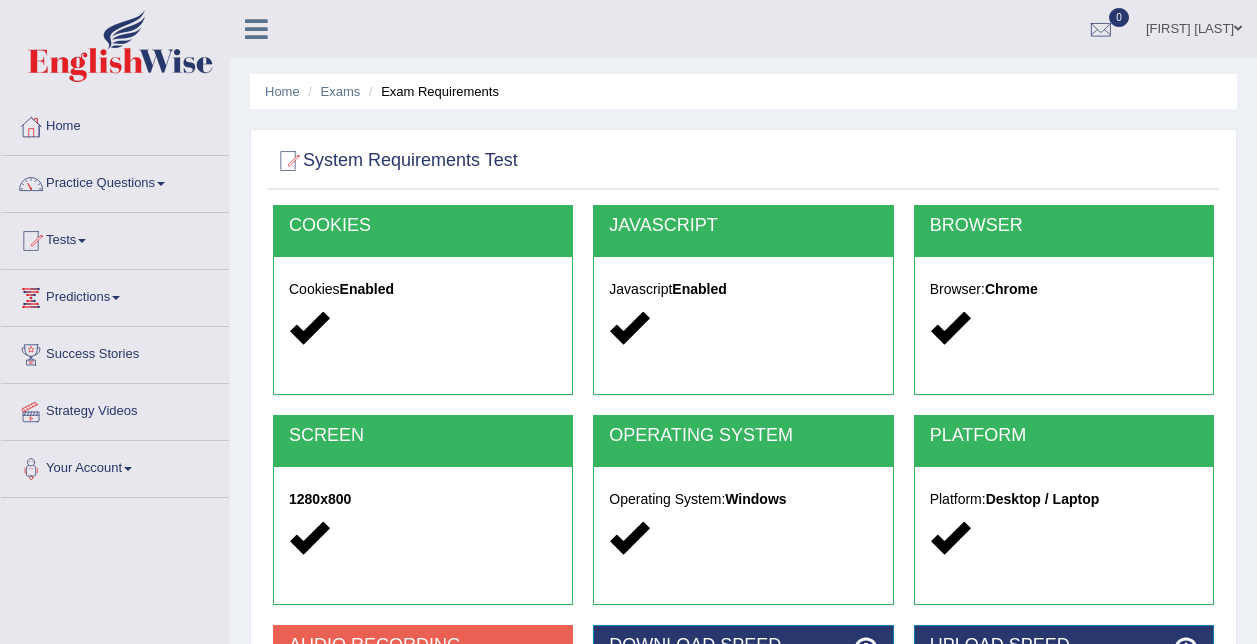 scroll, scrollTop: 0, scrollLeft: 0, axis: both 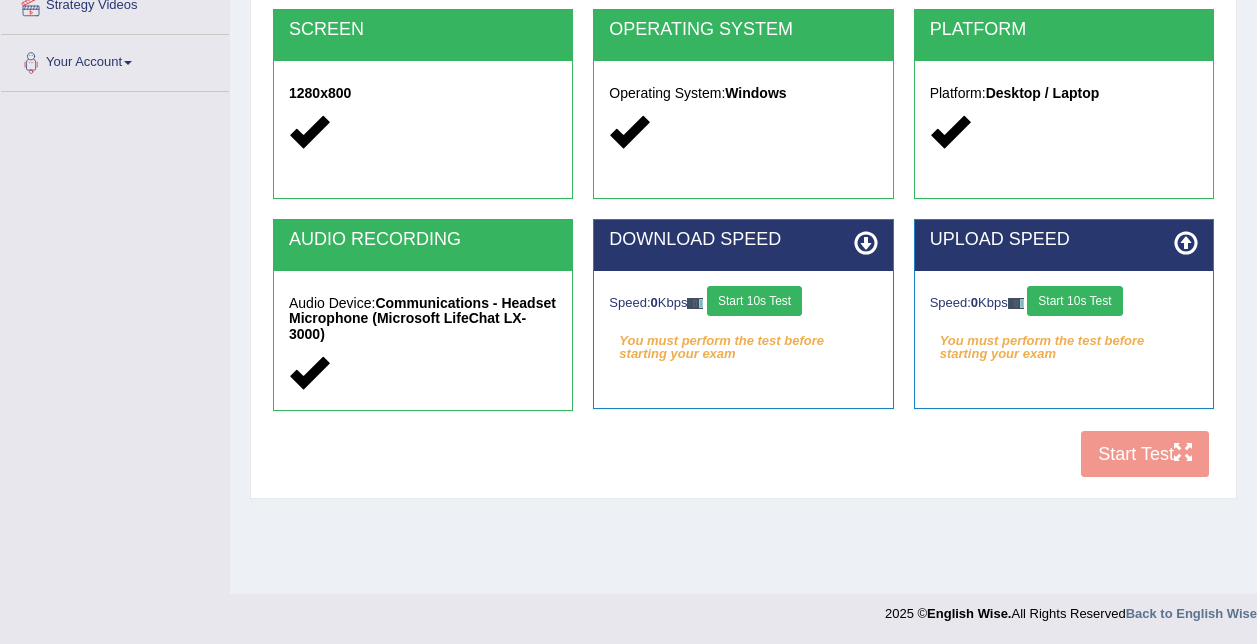 click on "Start 10s Test" at bounding box center (754, 301) 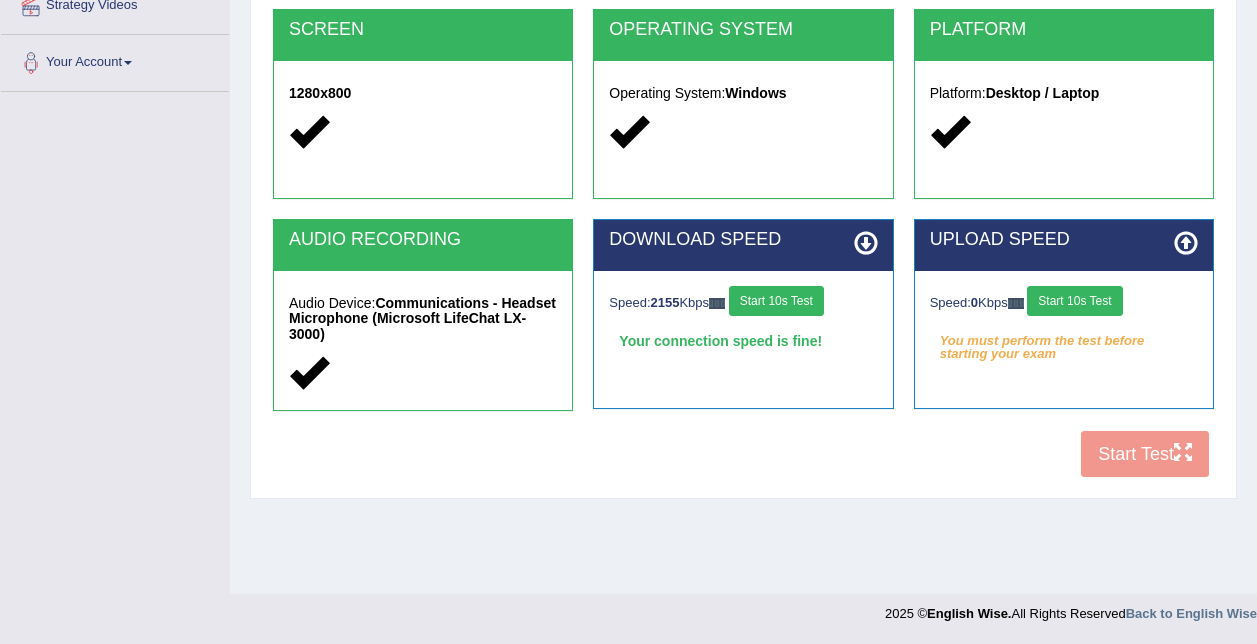 click on "Start 10s Test" at bounding box center (1074, 301) 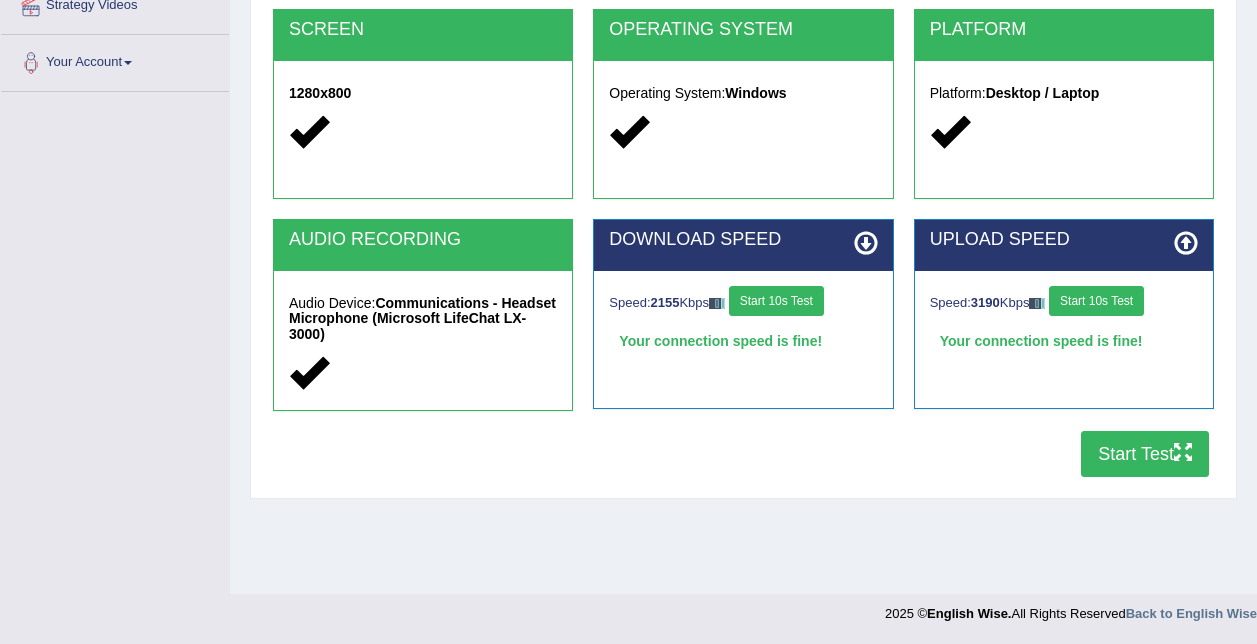 click on "Start Test" at bounding box center (1145, 454) 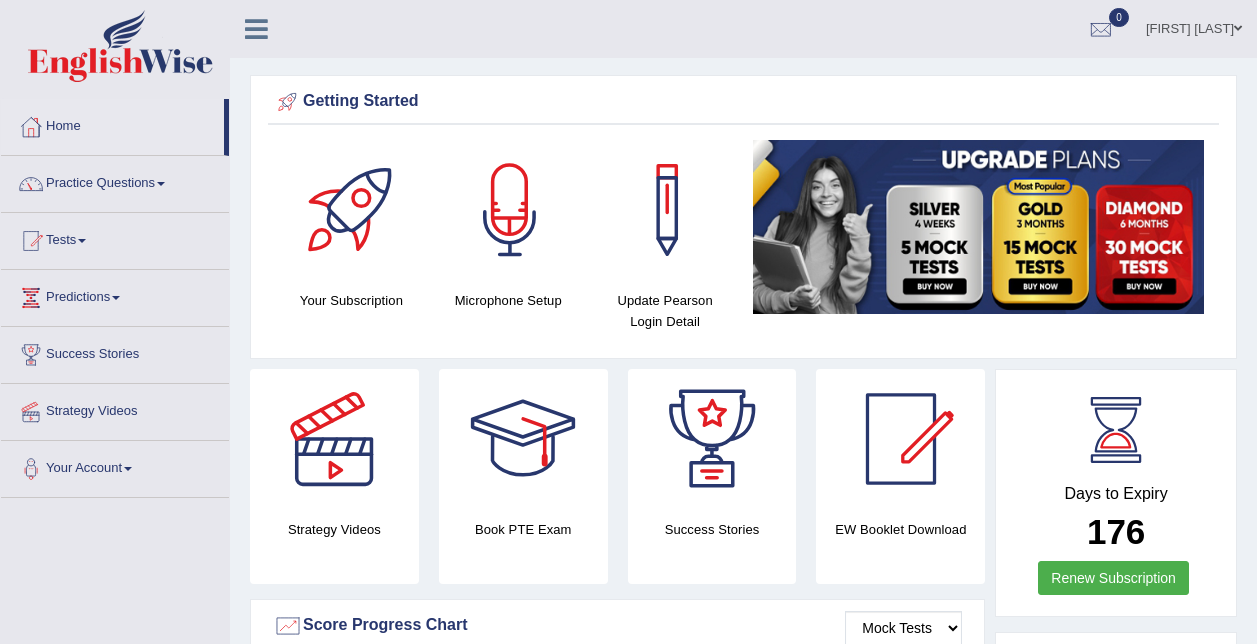 scroll, scrollTop: 0, scrollLeft: 0, axis: both 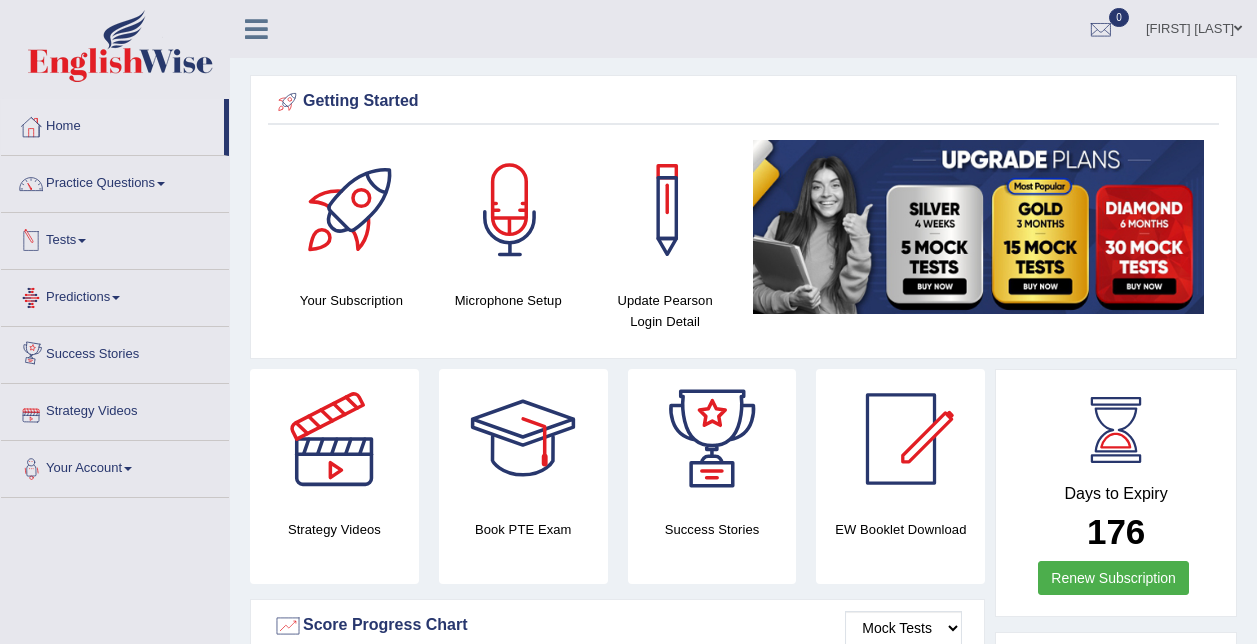 click at bounding box center (82, 241) 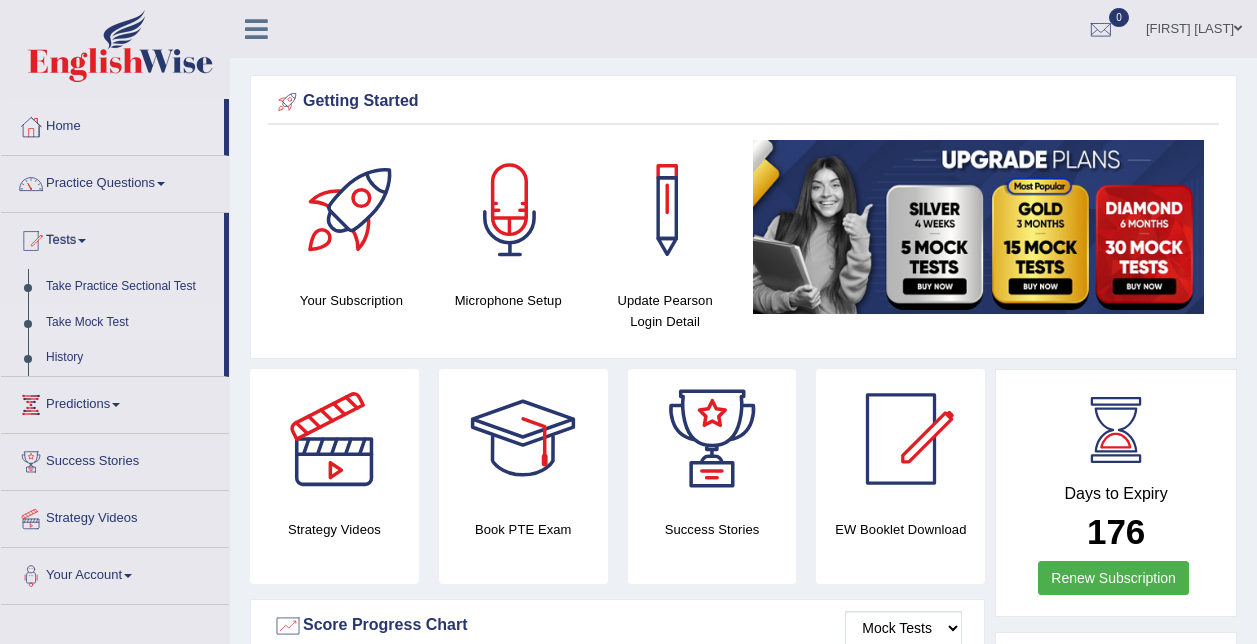 click on "Take Mock Test" at bounding box center (130, 323) 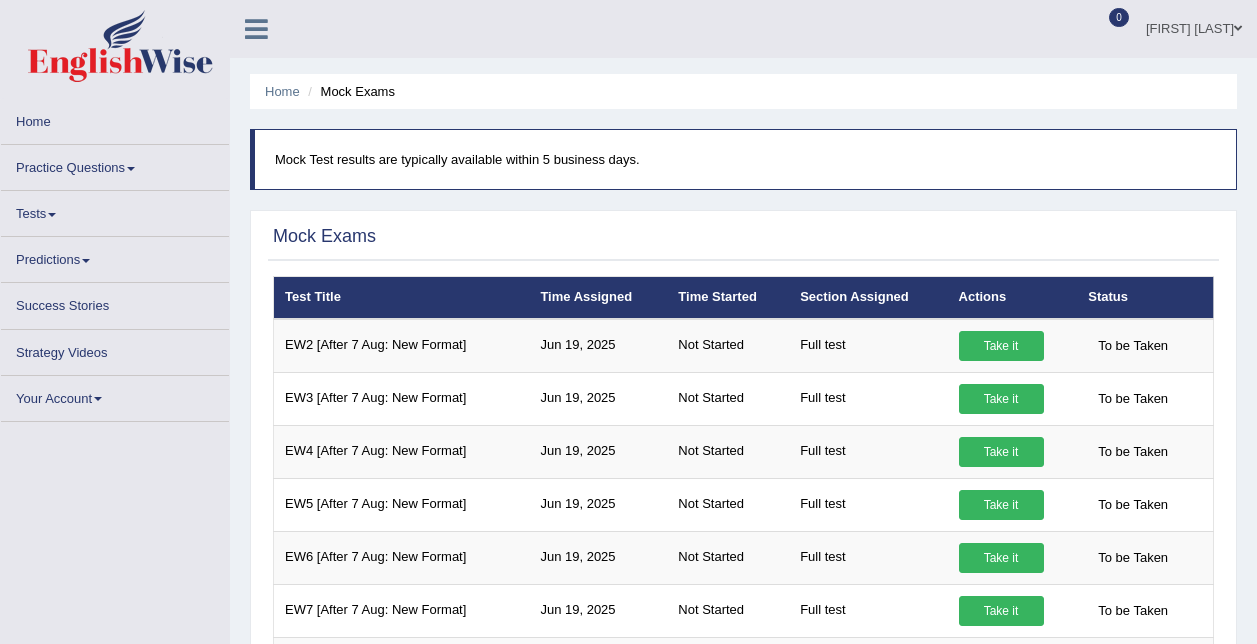 scroll, scrollTop: 0, scrollLeft: 0, axis: both 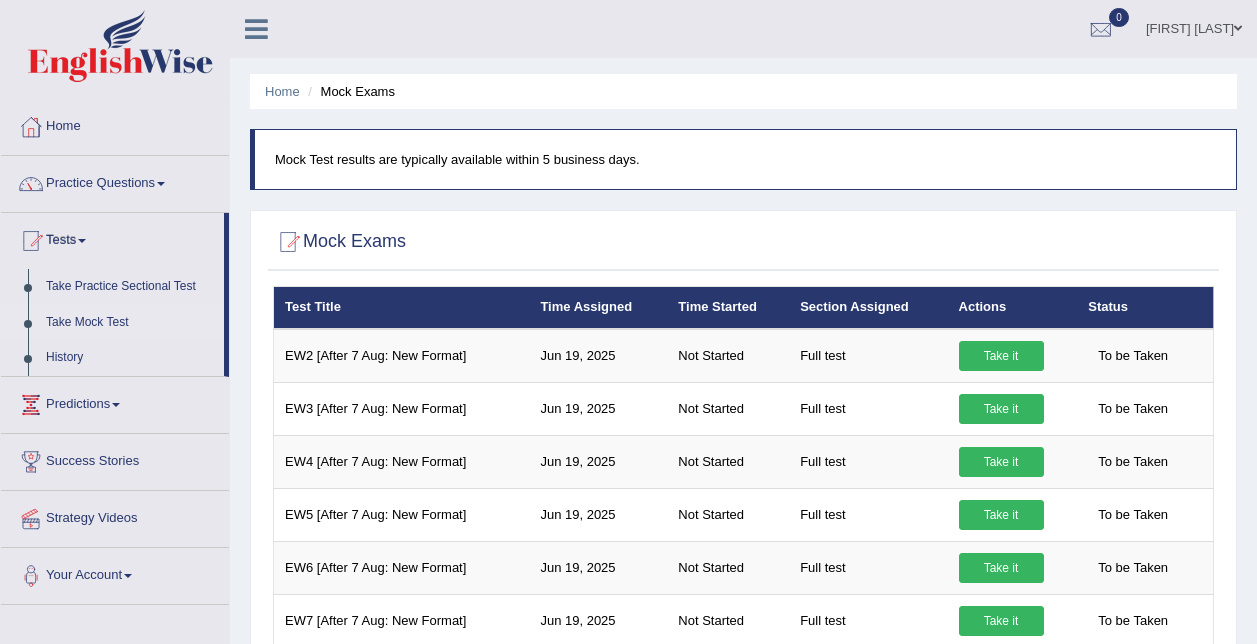click on "Home" at bounding box center [115, 124] 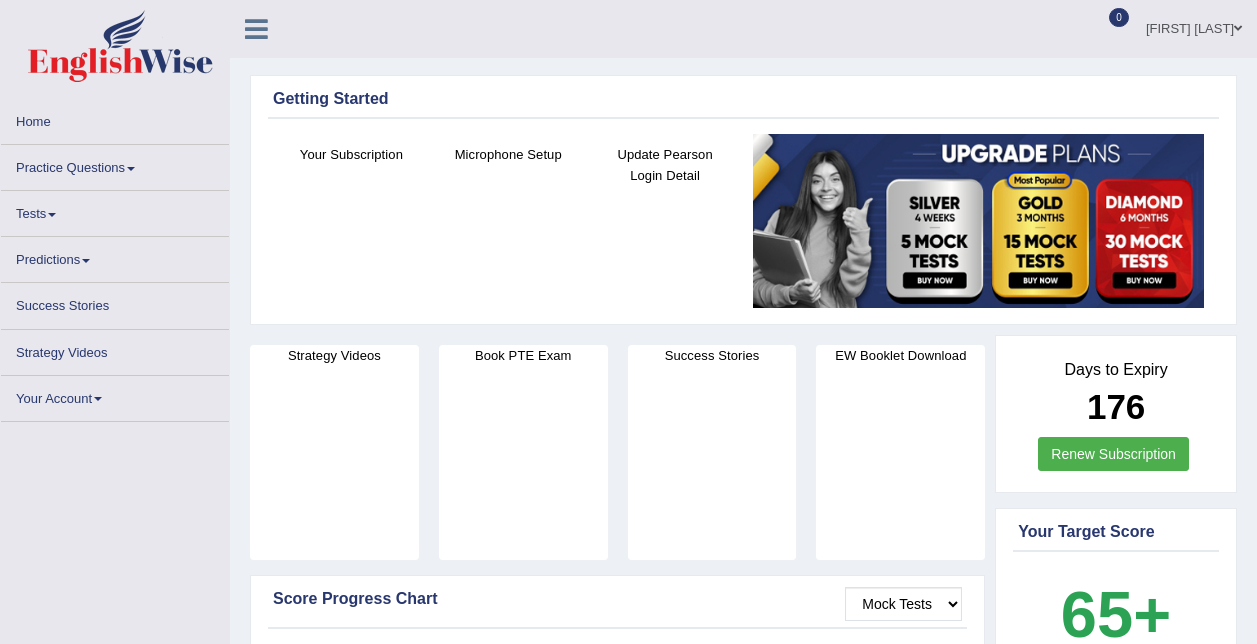 scroll, scrollTop: 0, scrollLeft: 0, axis: both 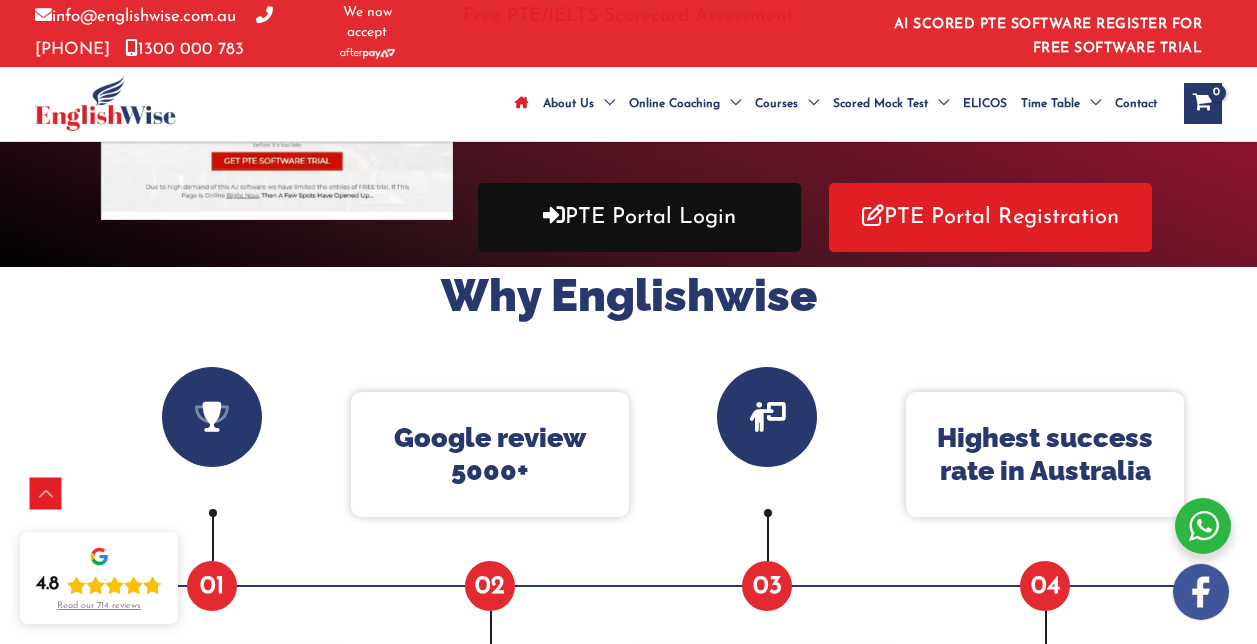 click on "PTE Portal Login" at bounding box center [639, 217] 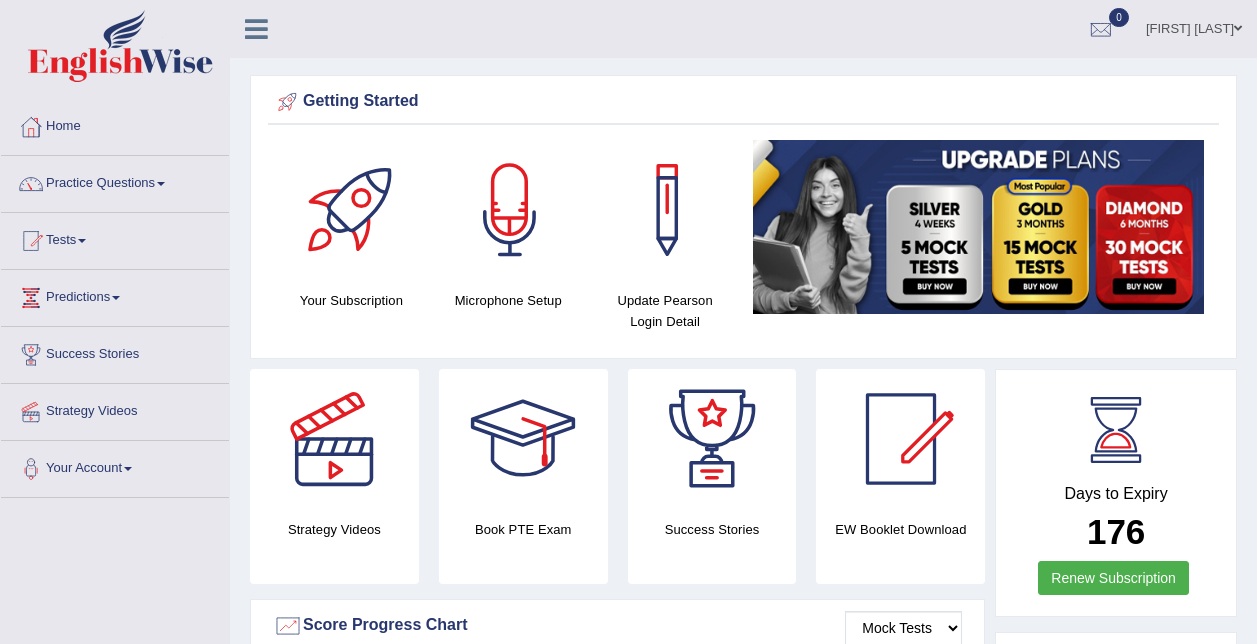 scroll, scrollTop: 0, scrollLeft: 0, axis: both 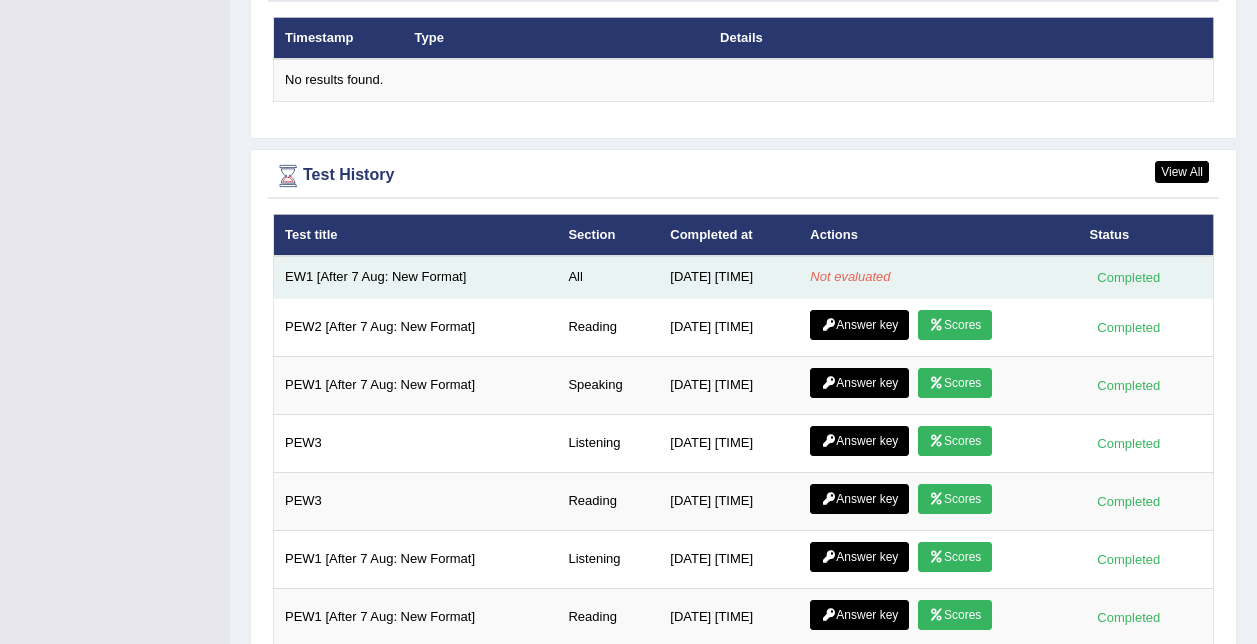 click on "[DATE] [TIME]" at bounding box center [729, 277] 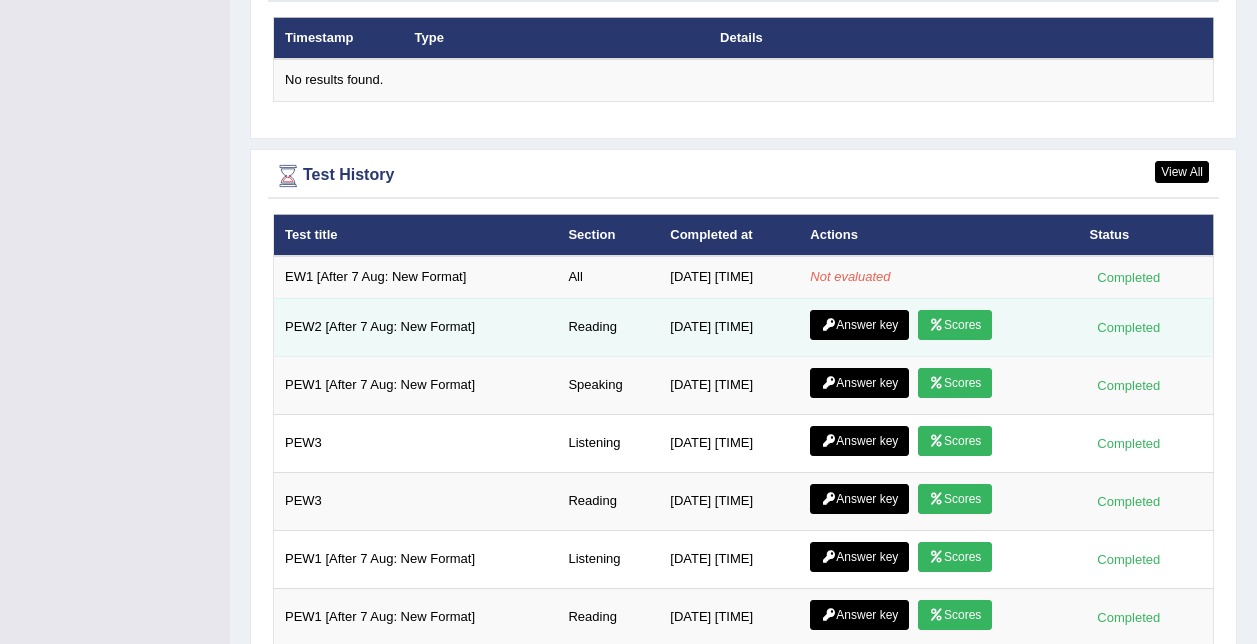 click on "[DATE] [TIME]" at bounding box center (729, 327) 